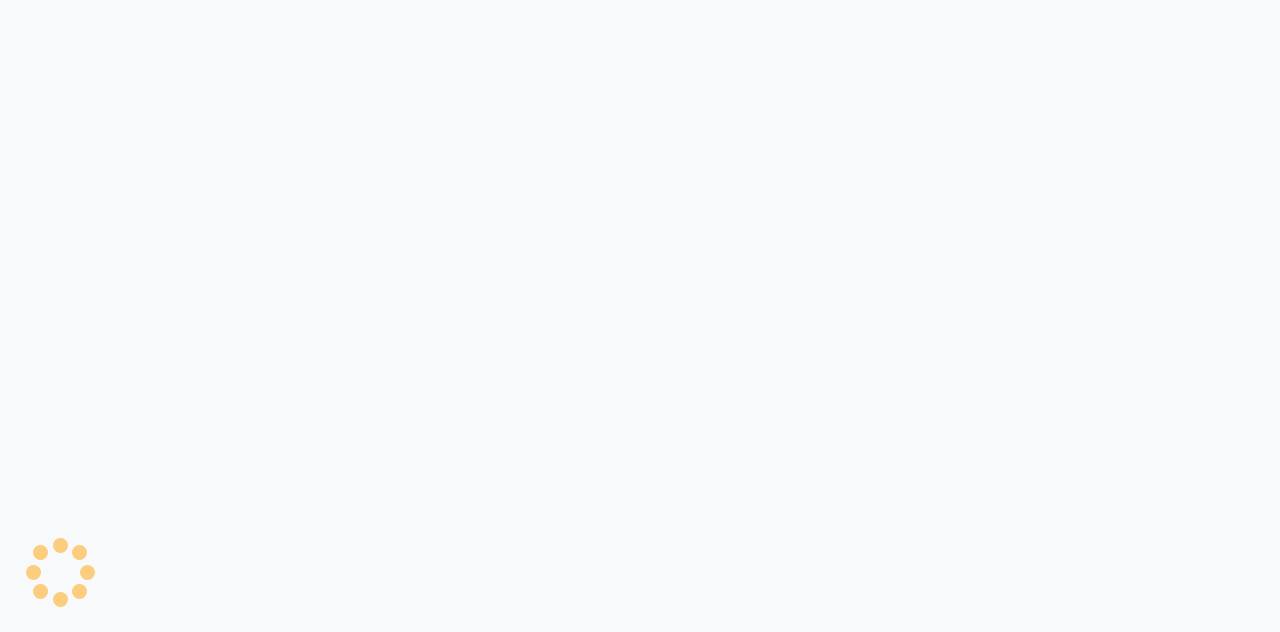 scroll, scrollTop: 0, scrollLeft: 0, axis: both 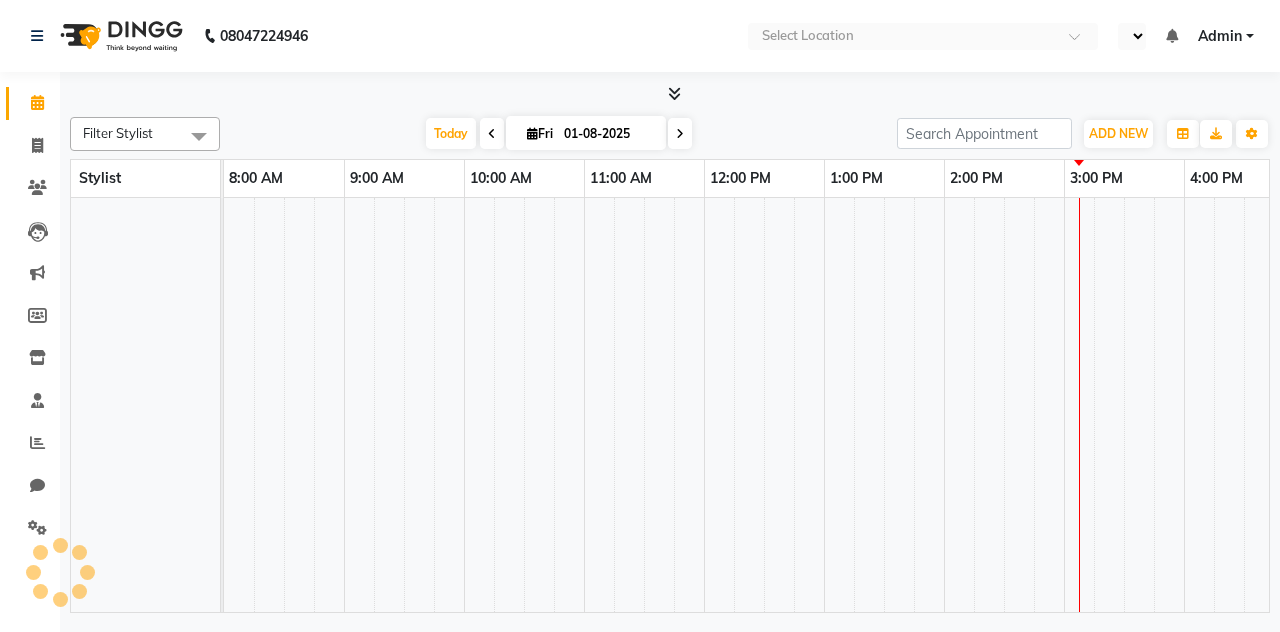 select on "en" 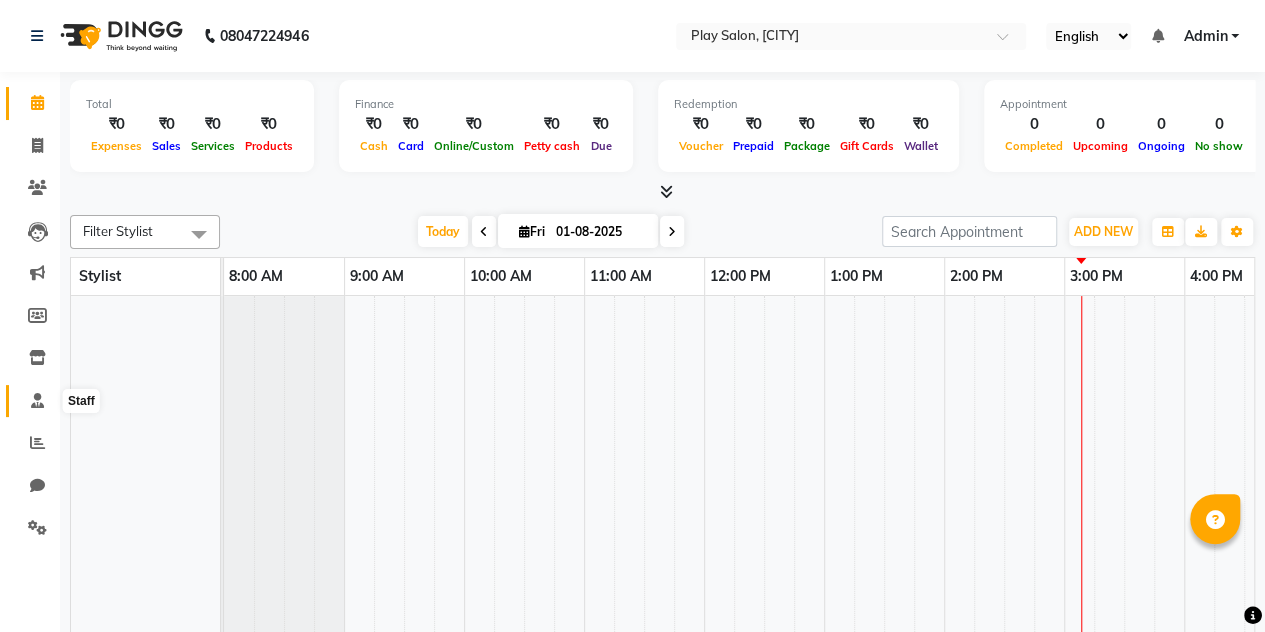 click 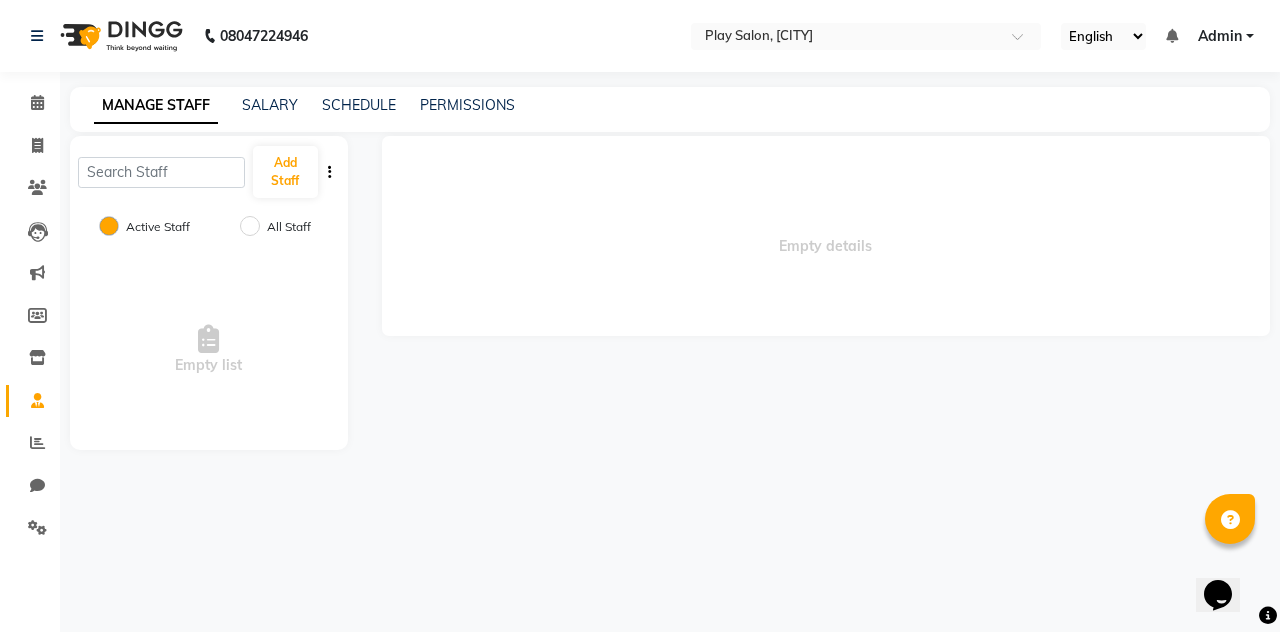 scroll, scrollTop: 0, scrollLeft: 0, axis: both 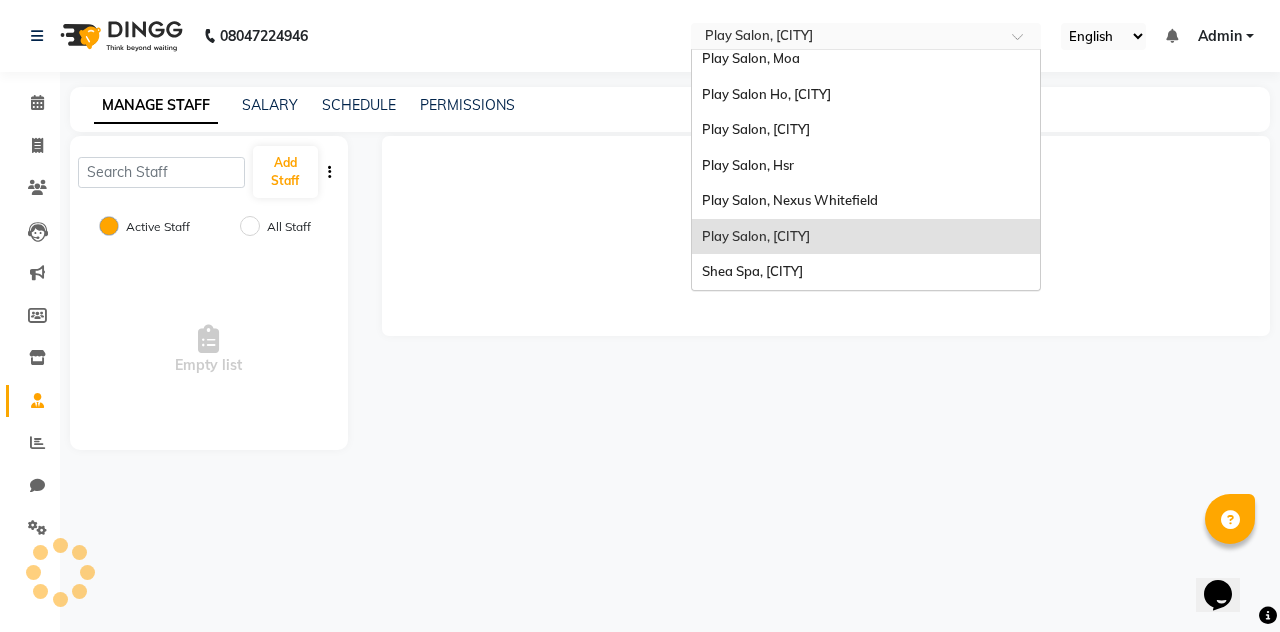 click at bounding box center (846, 38) 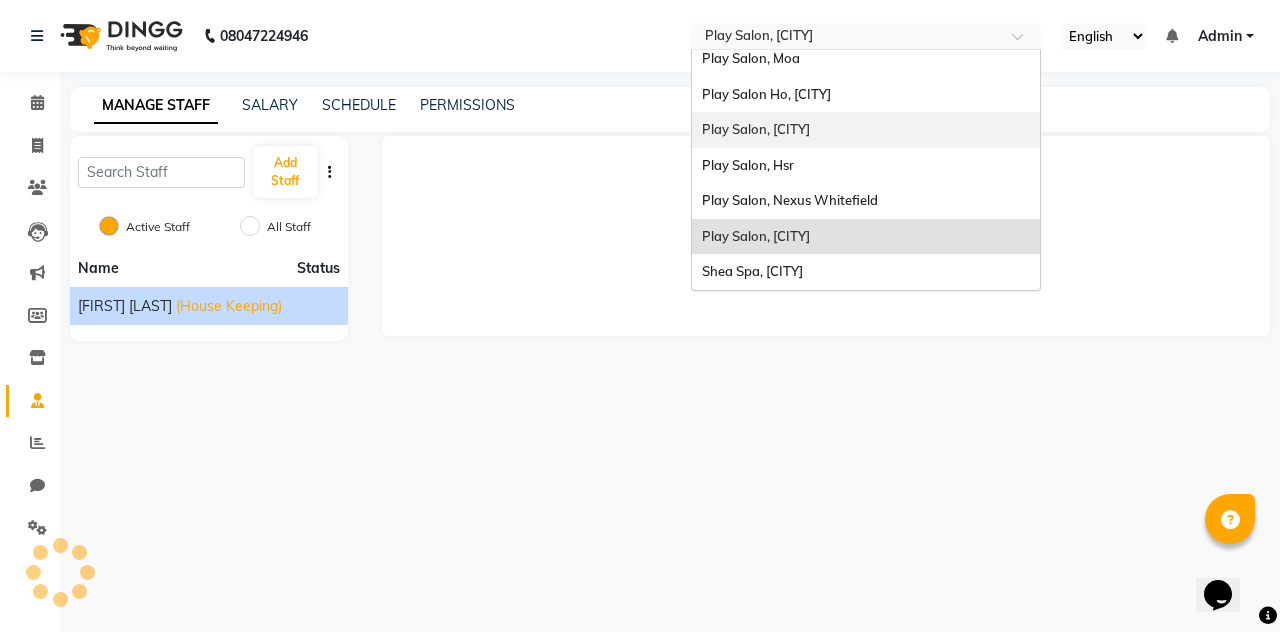 click on "Play Salon, [CITY] Mall" at bounding box center [756, 129] 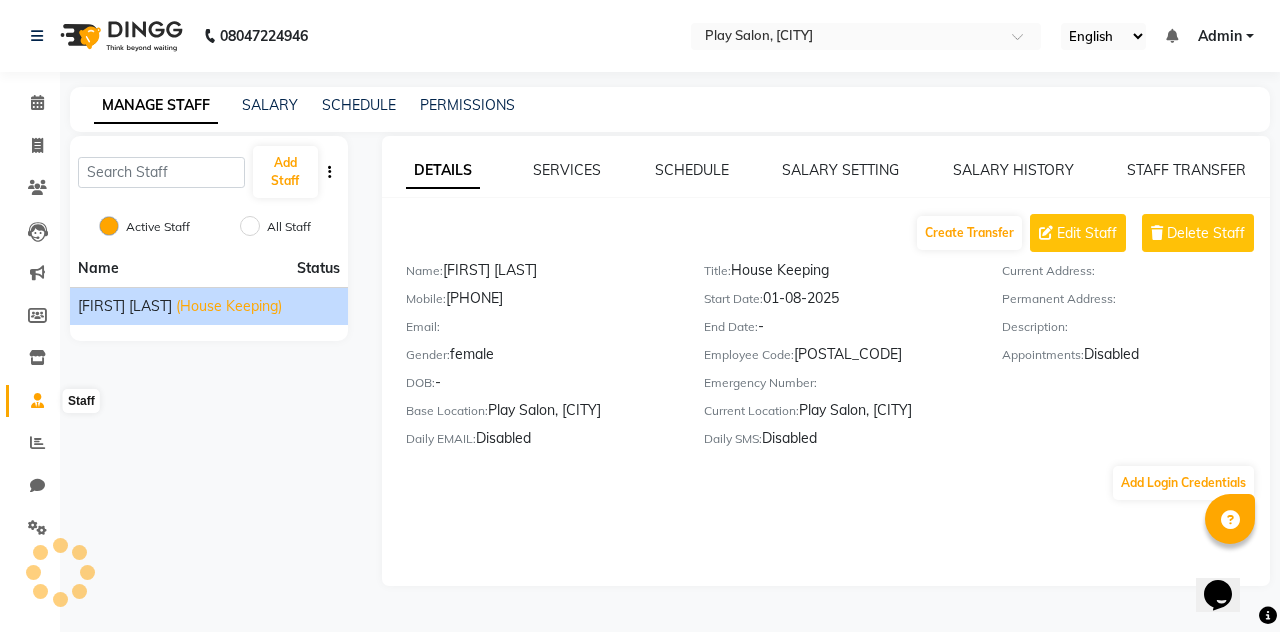 click 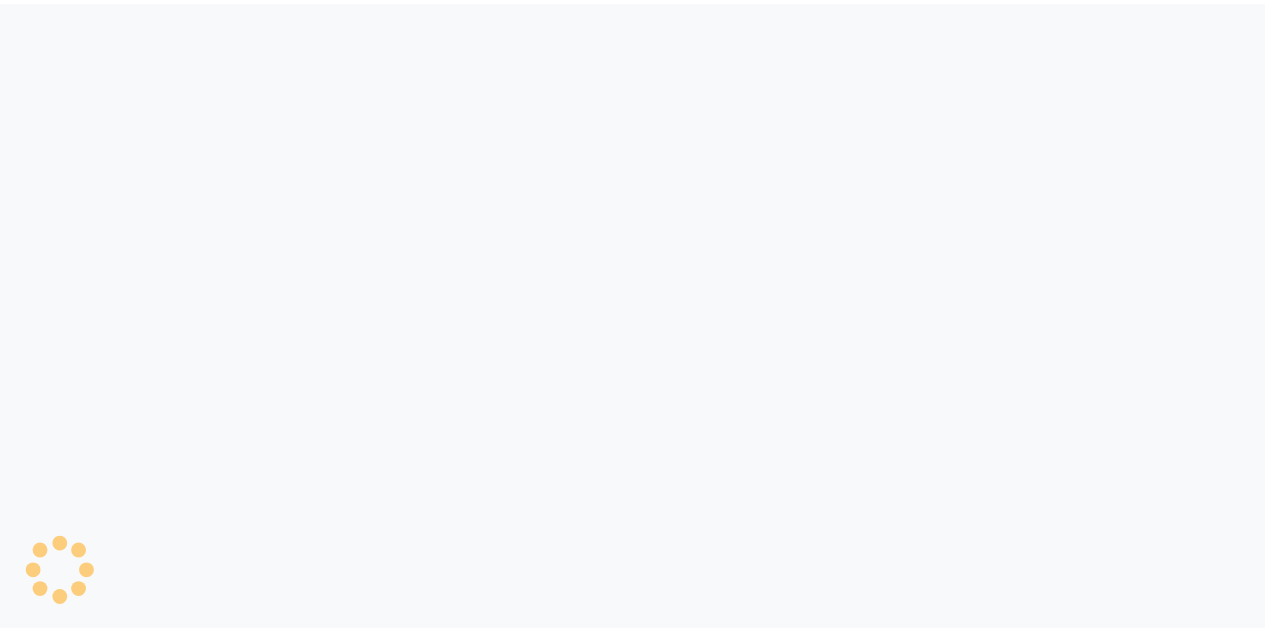 scroll, scrollTop: 0, scrollLeft: 0, axis: both 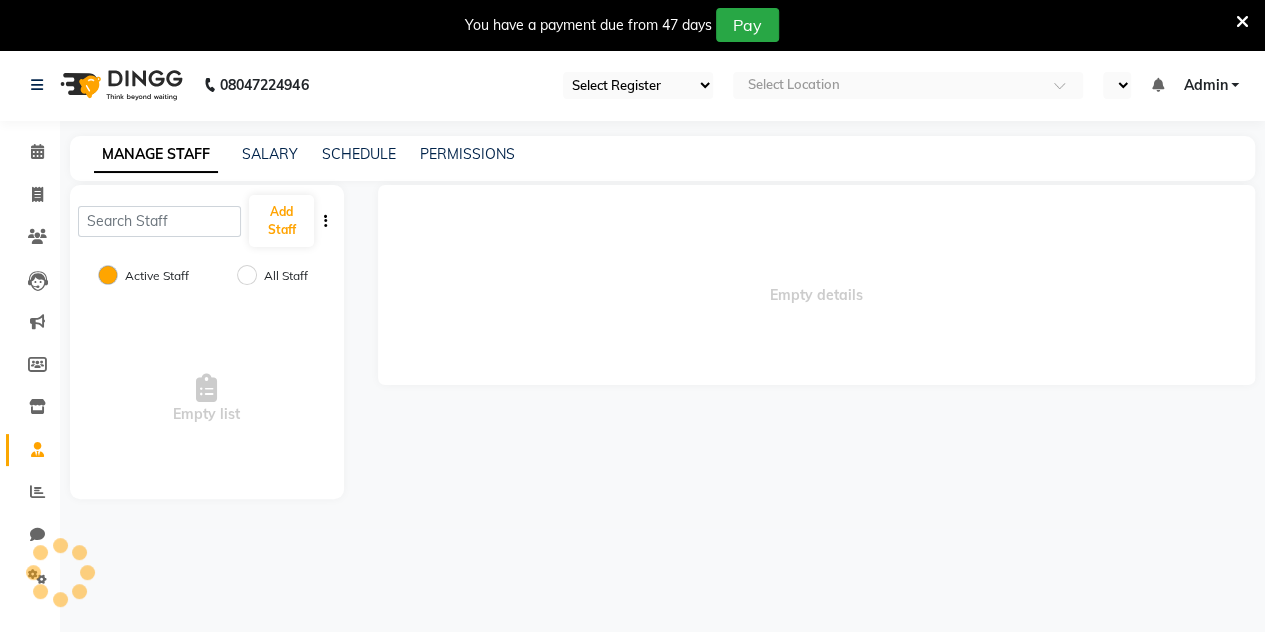 select on "90" 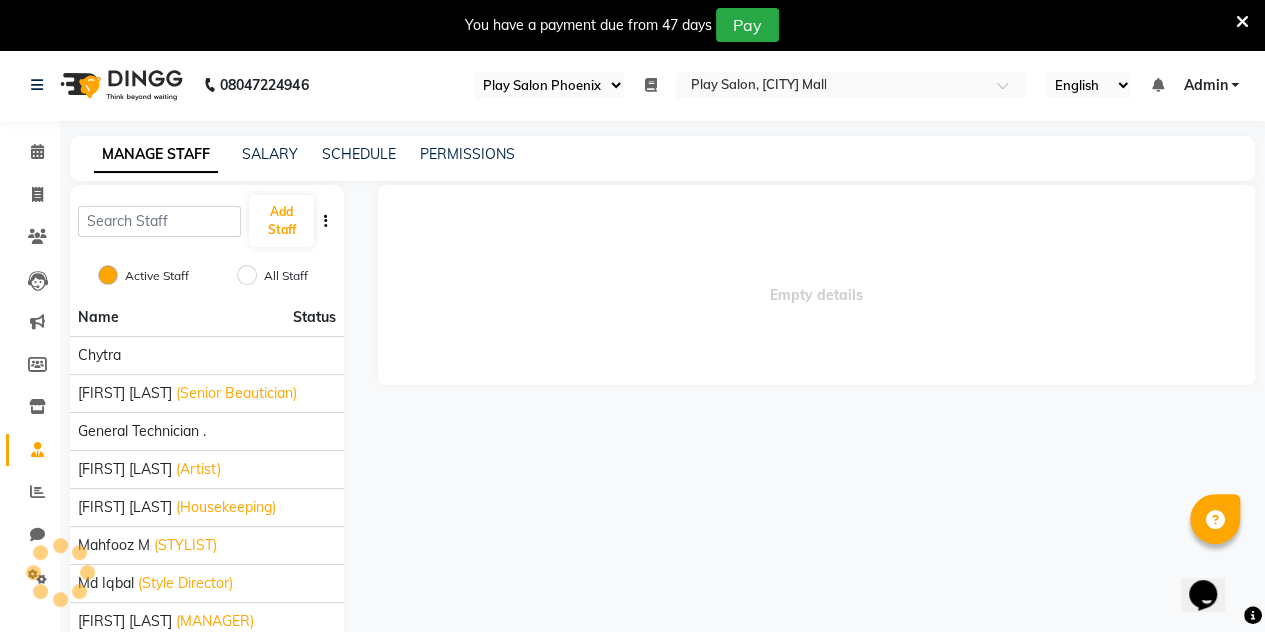 scroll, scrollTop: 0, scrollLeft: 0, axis: both 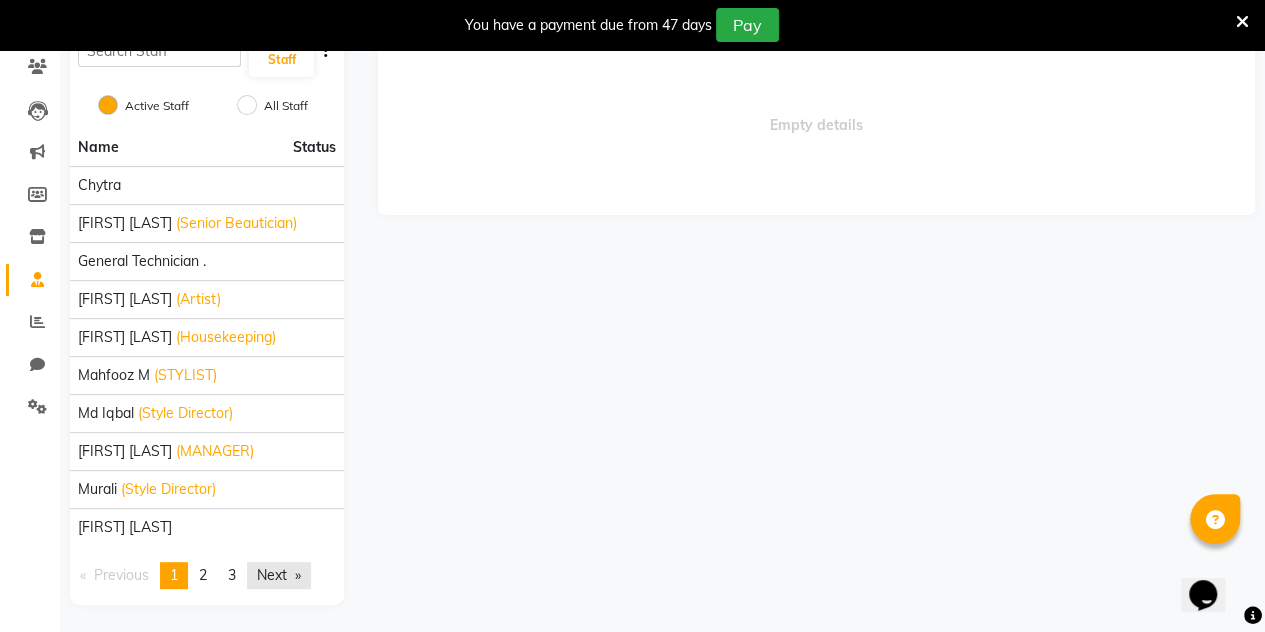 click on "Next  page" at bounding box center [279, 575] 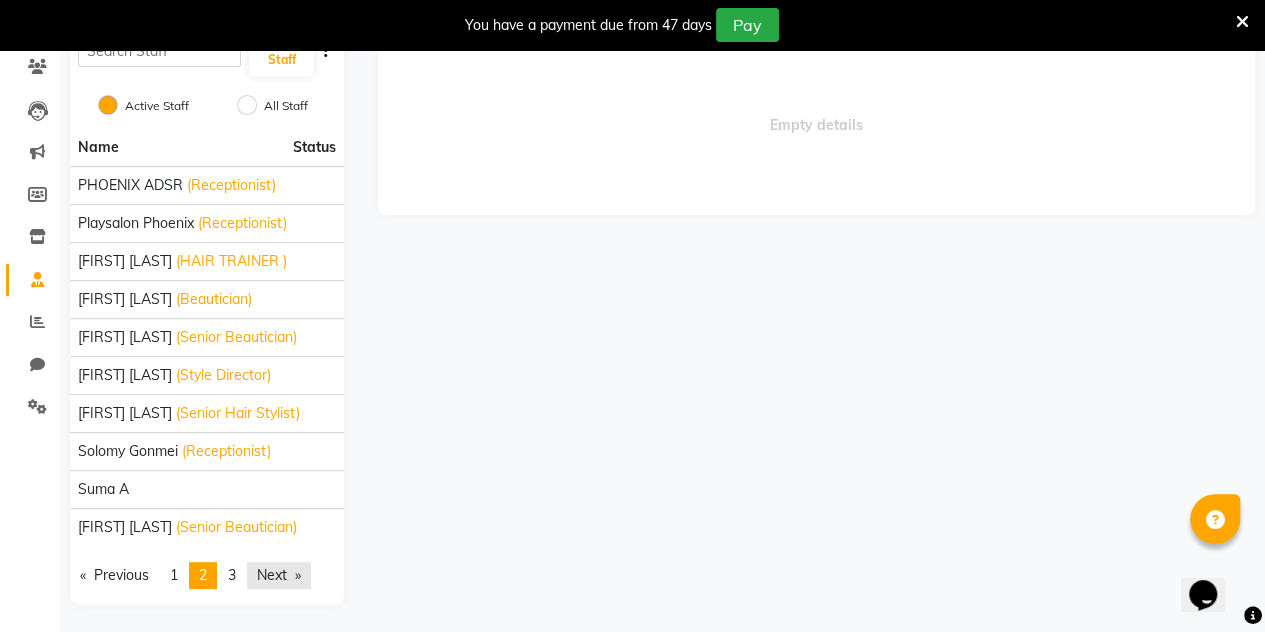 click on "Next  page" at bounding box center (279, 575) 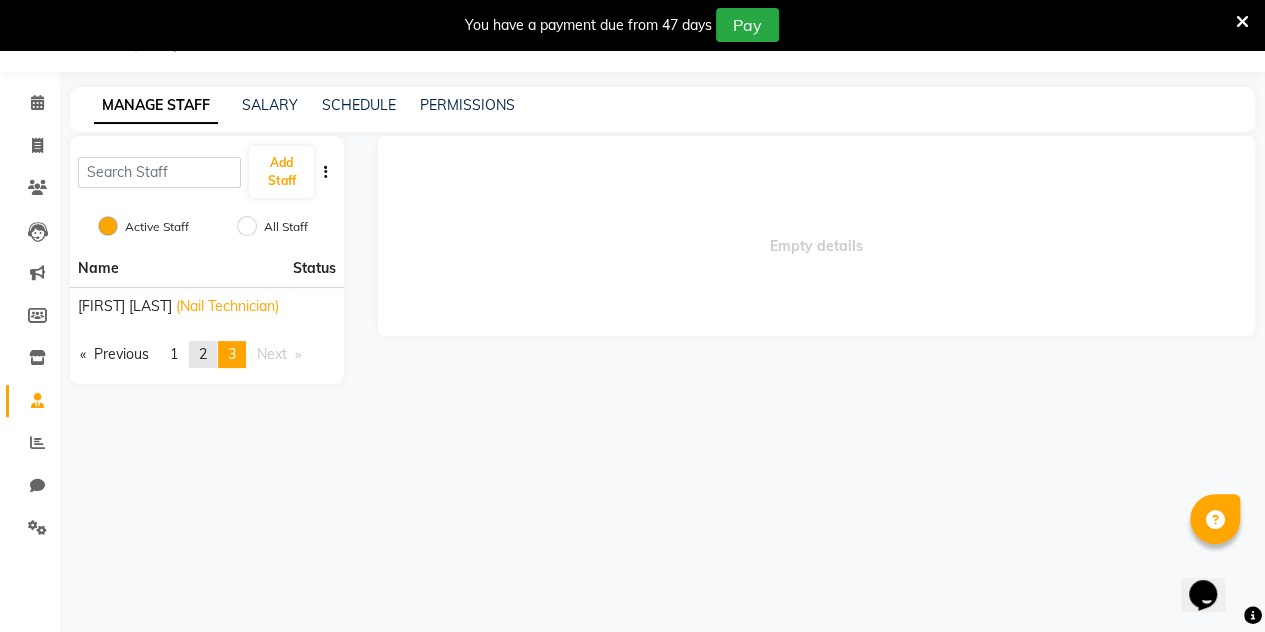 click on "2" at bounding box center (203, 354) 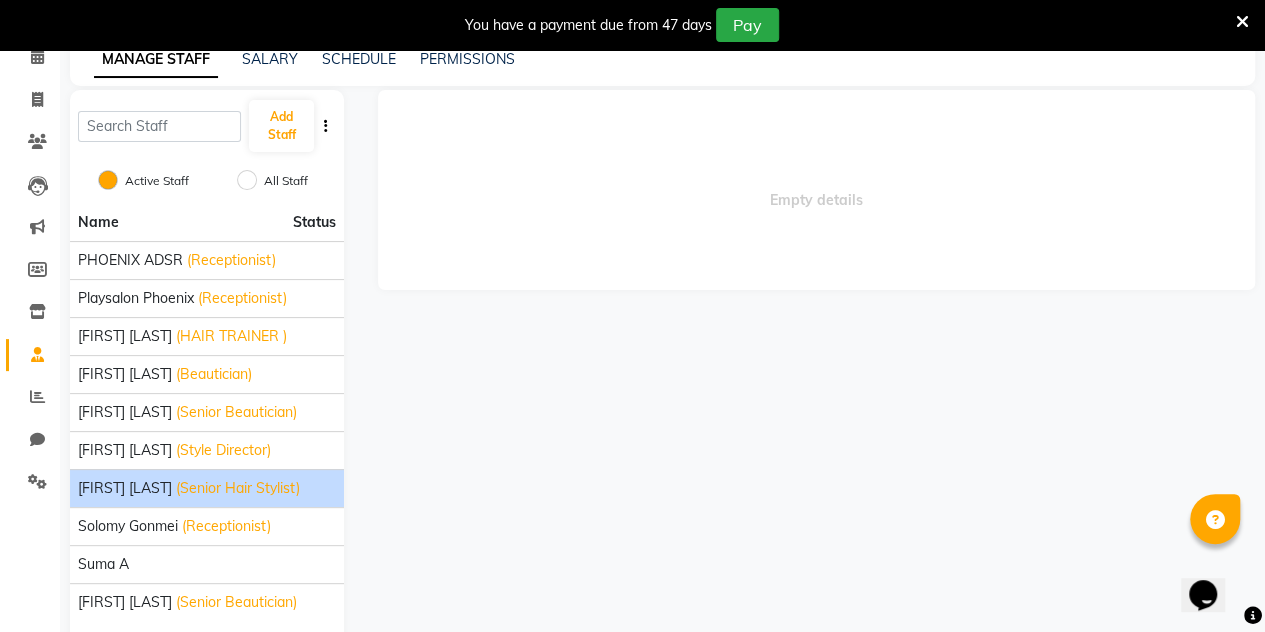 scroll, scrollTop: 96, scrollLeft: 0, axis: vertical 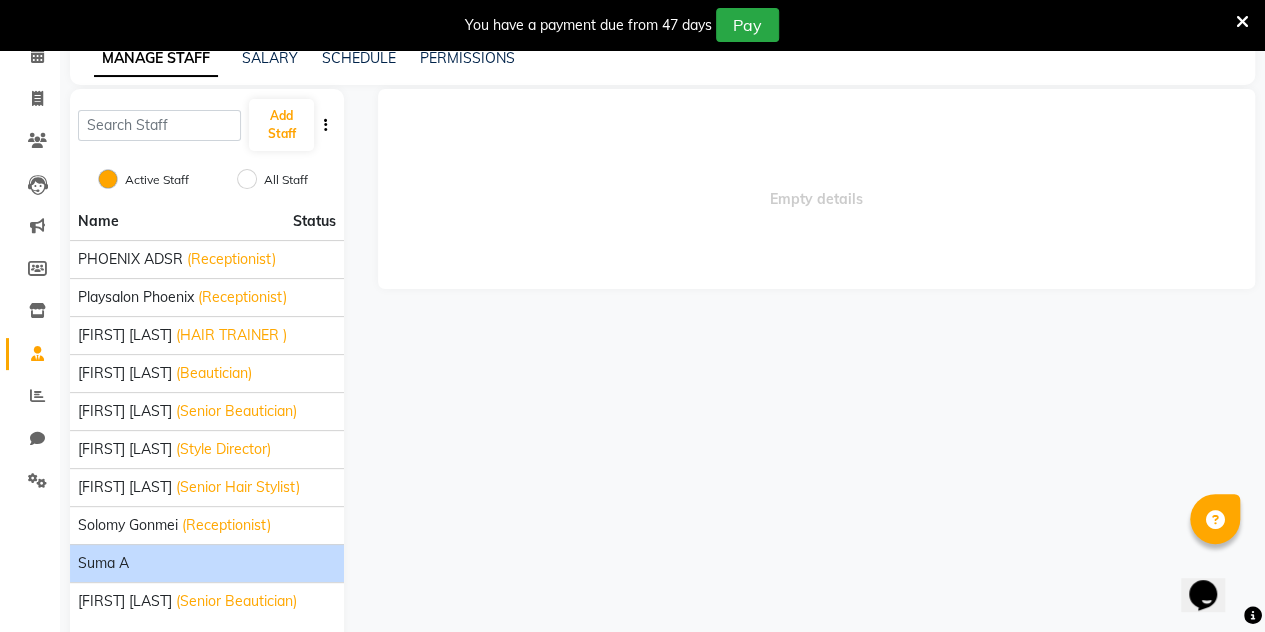 click on "Suma A" 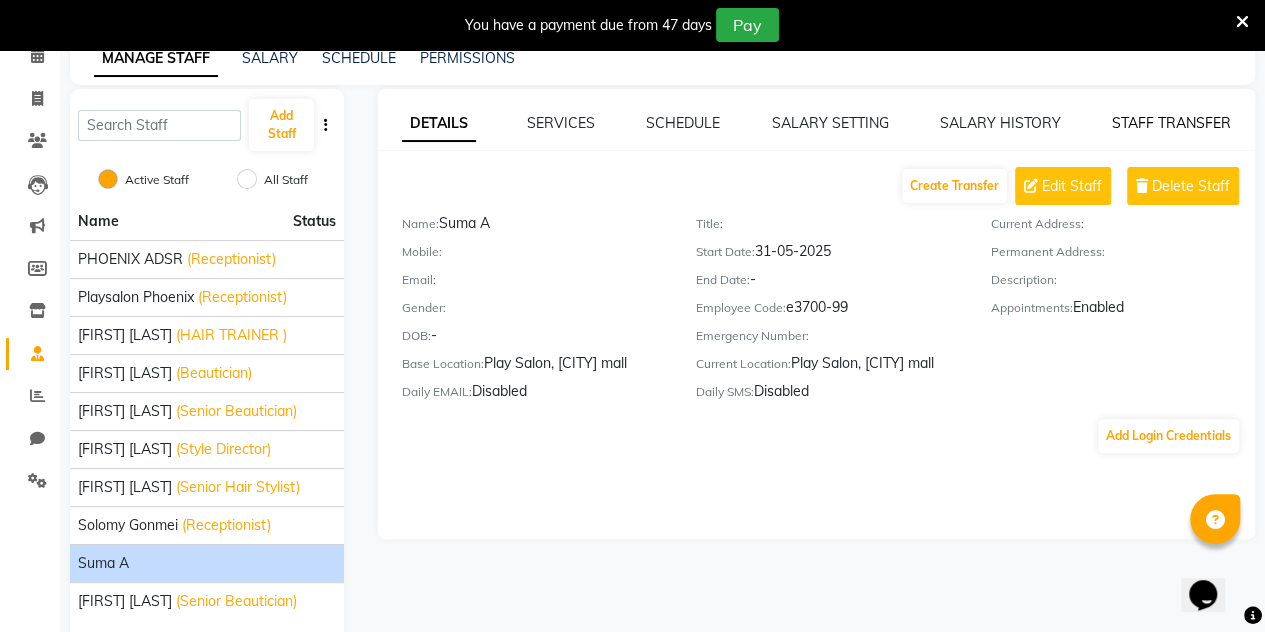 click on "STAFF TRANSFER" 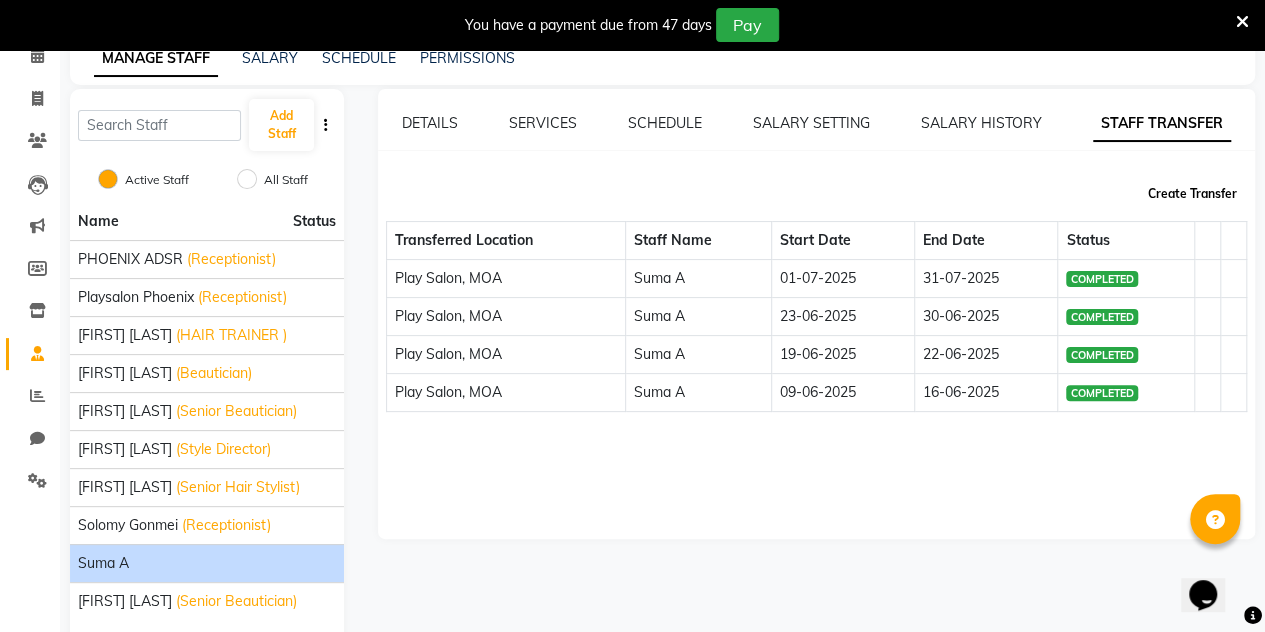 click on "Create Transfer" 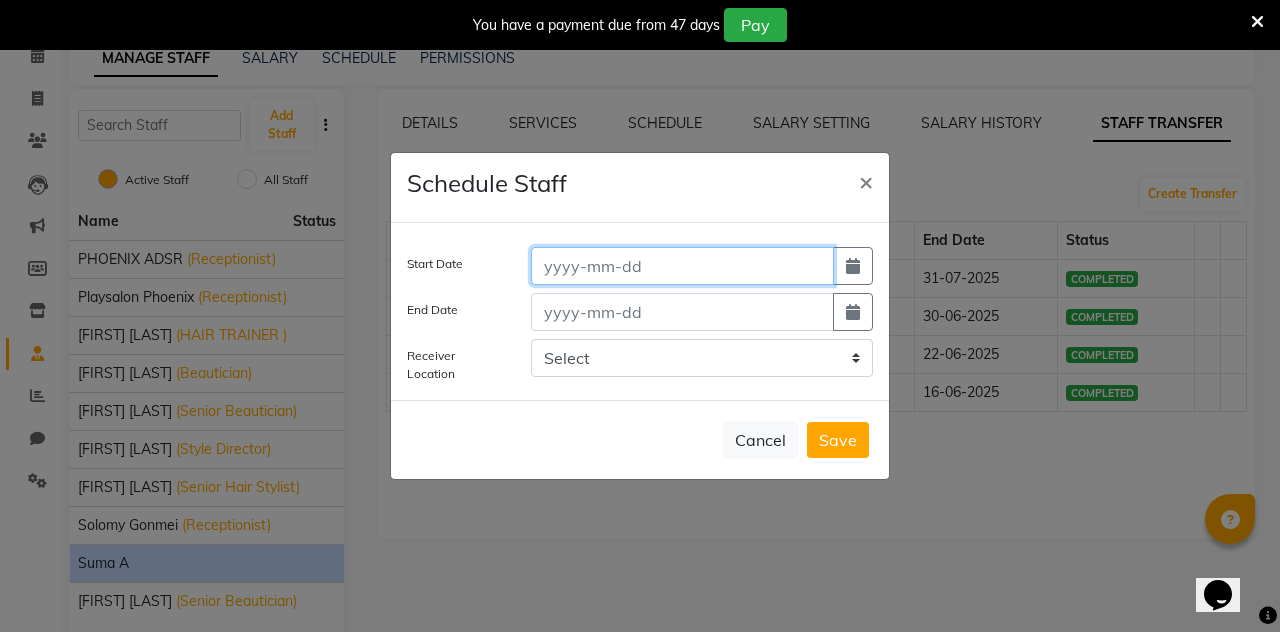 click 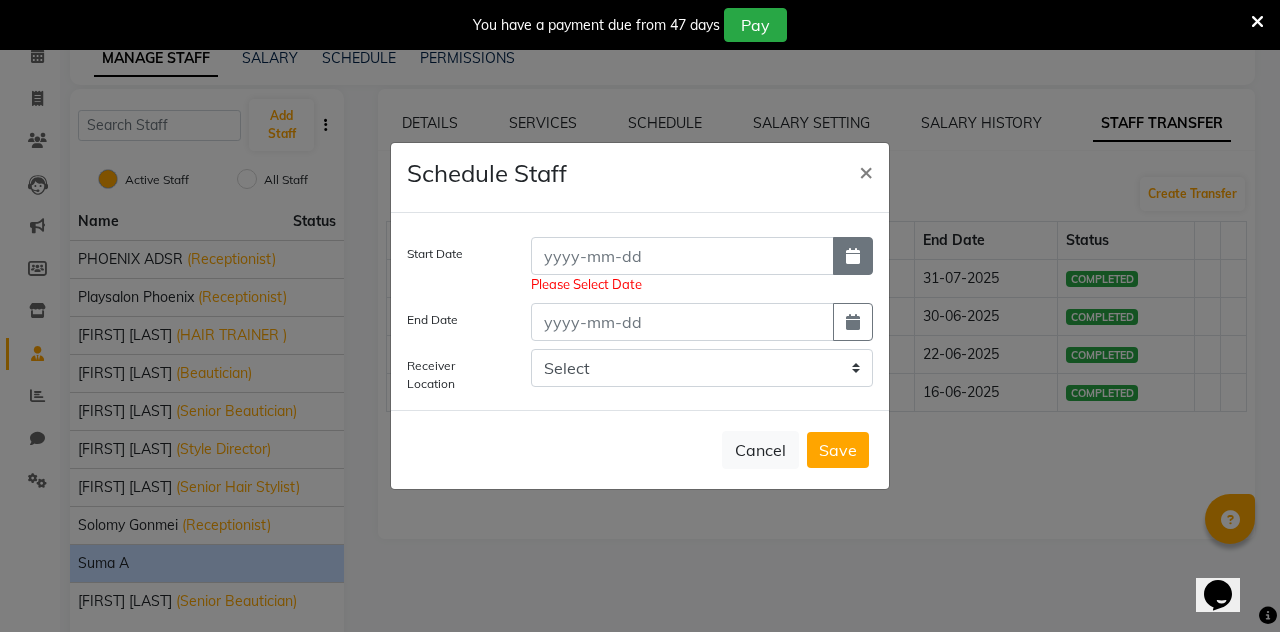 click 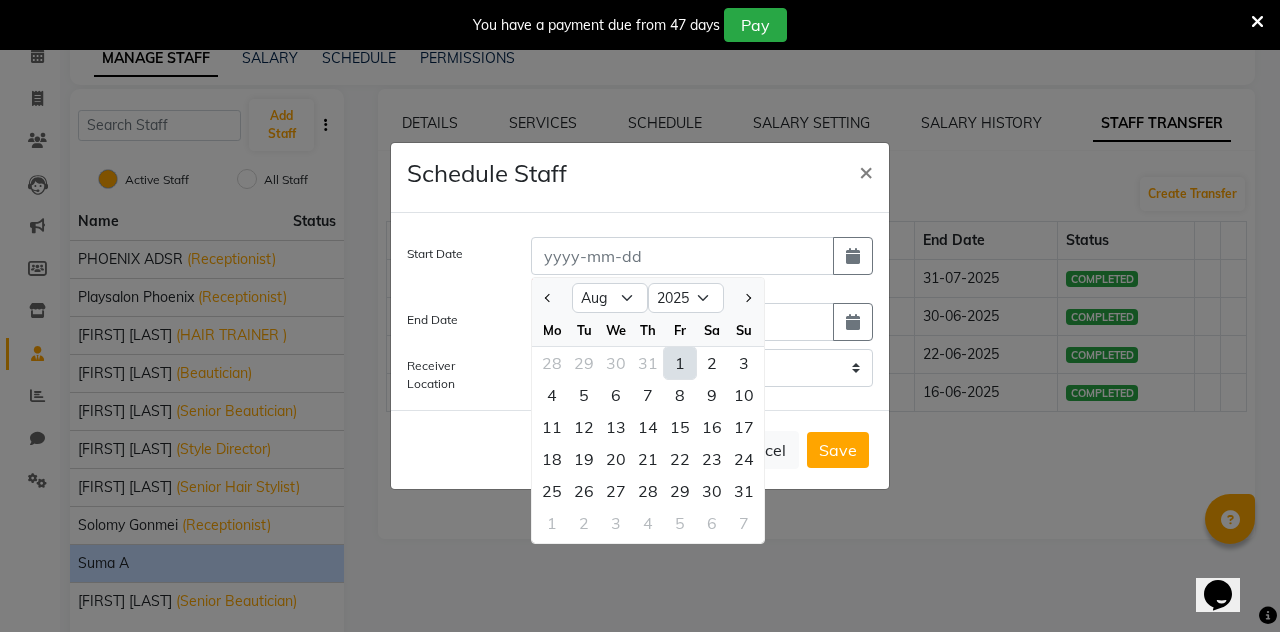click on "1" 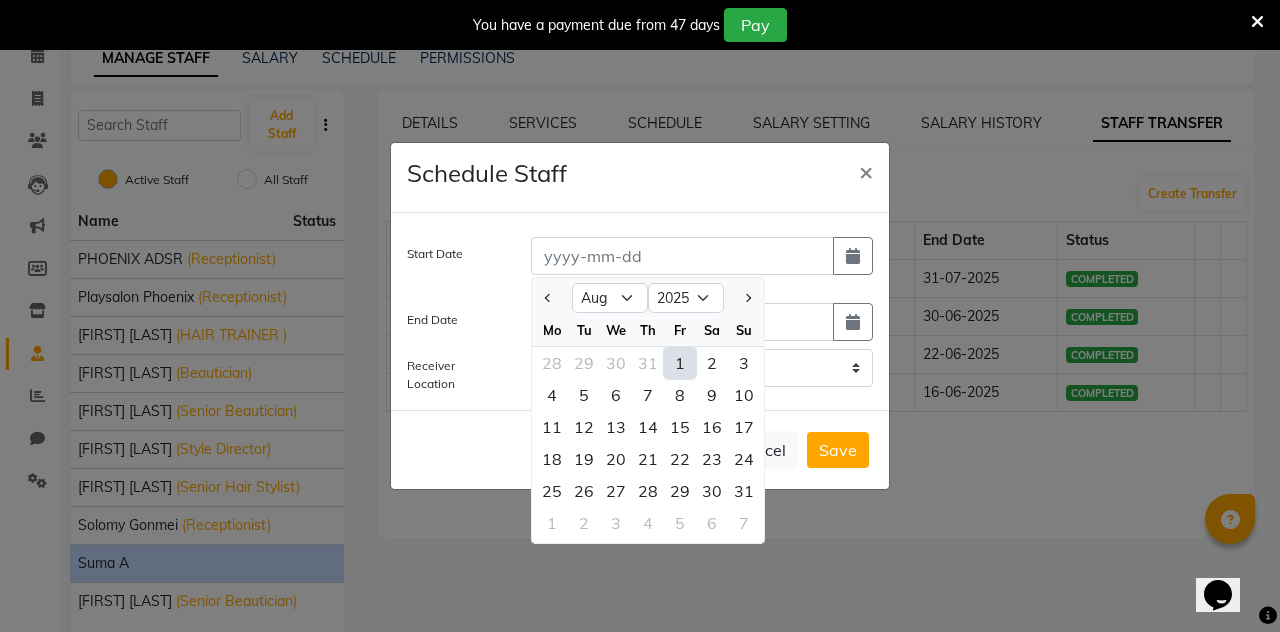 type on "01-08-2025" 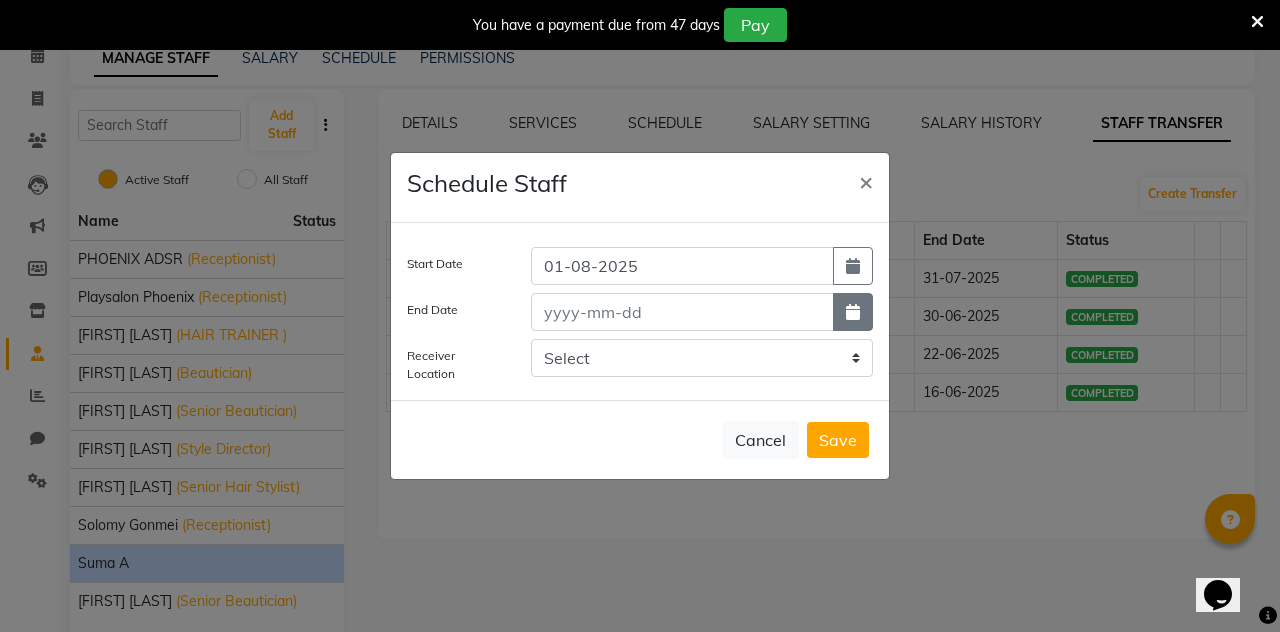 click 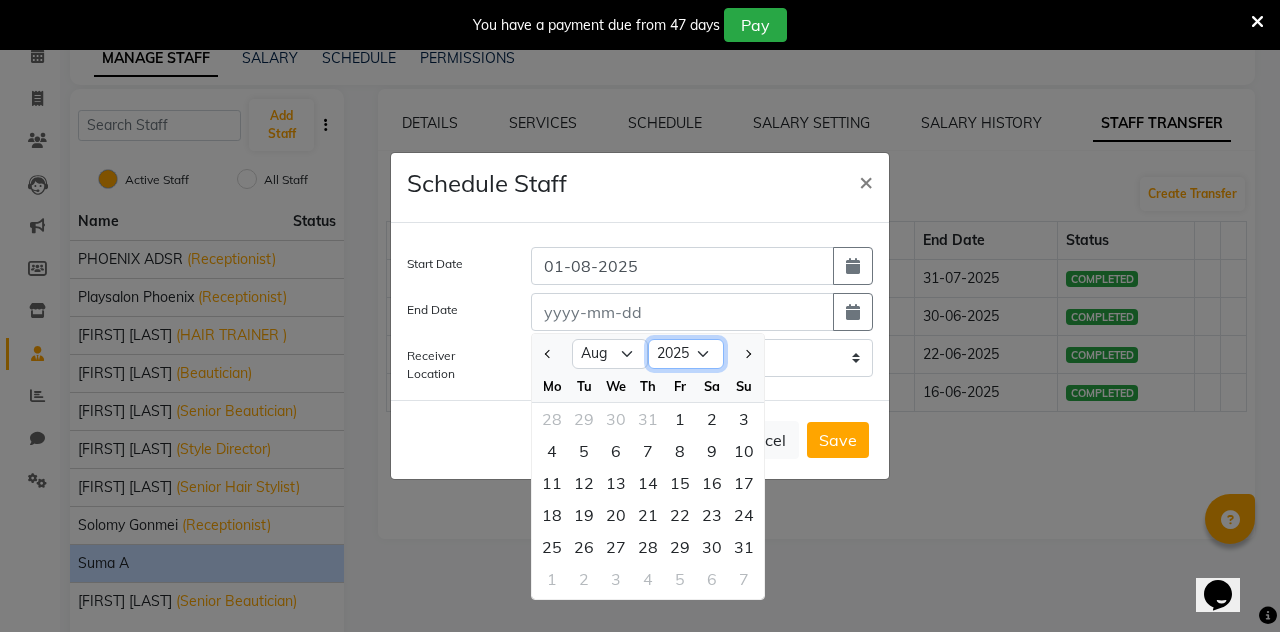 click on "2015 2016 2017 2018 2019 2020 2021 2022 2023 2024 2025 2026 2027 2028 2029 2030 2031 2032 2033 2034 2035" 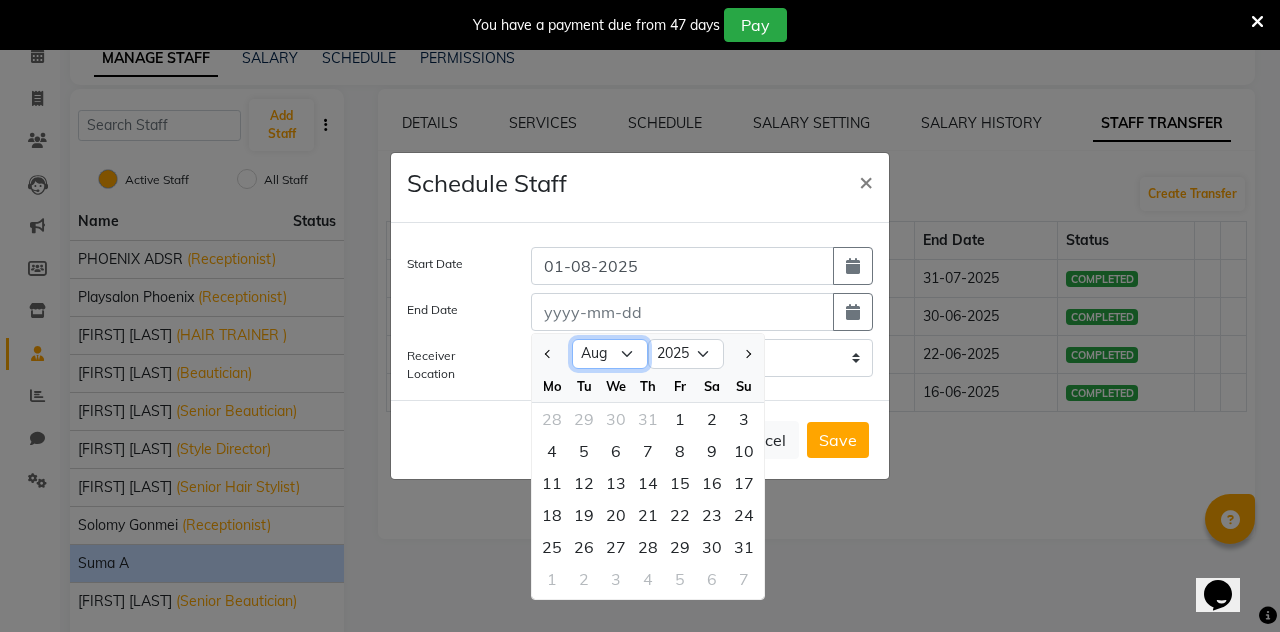 click on "Jan Feb Mar Apr May Jun Jul Aug Sep Oct Nov Dec" 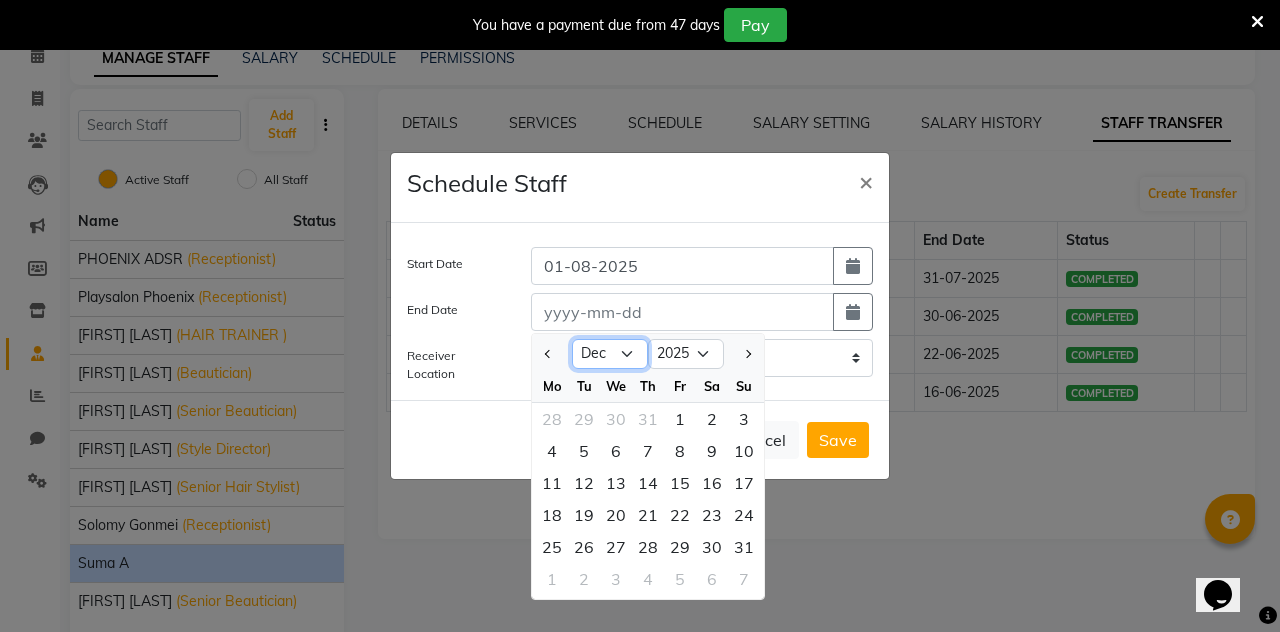 click on "Jan Feb Mar Apr May Jun Jul Aug Sep Oct Nov Dec" 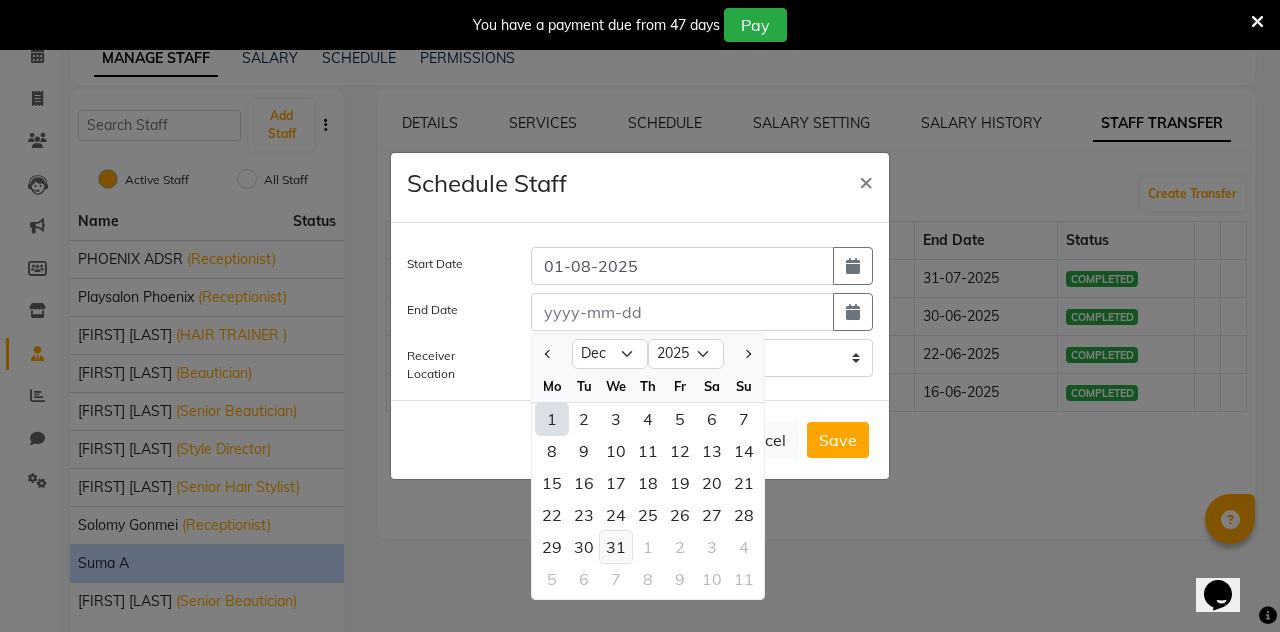 click on "31" 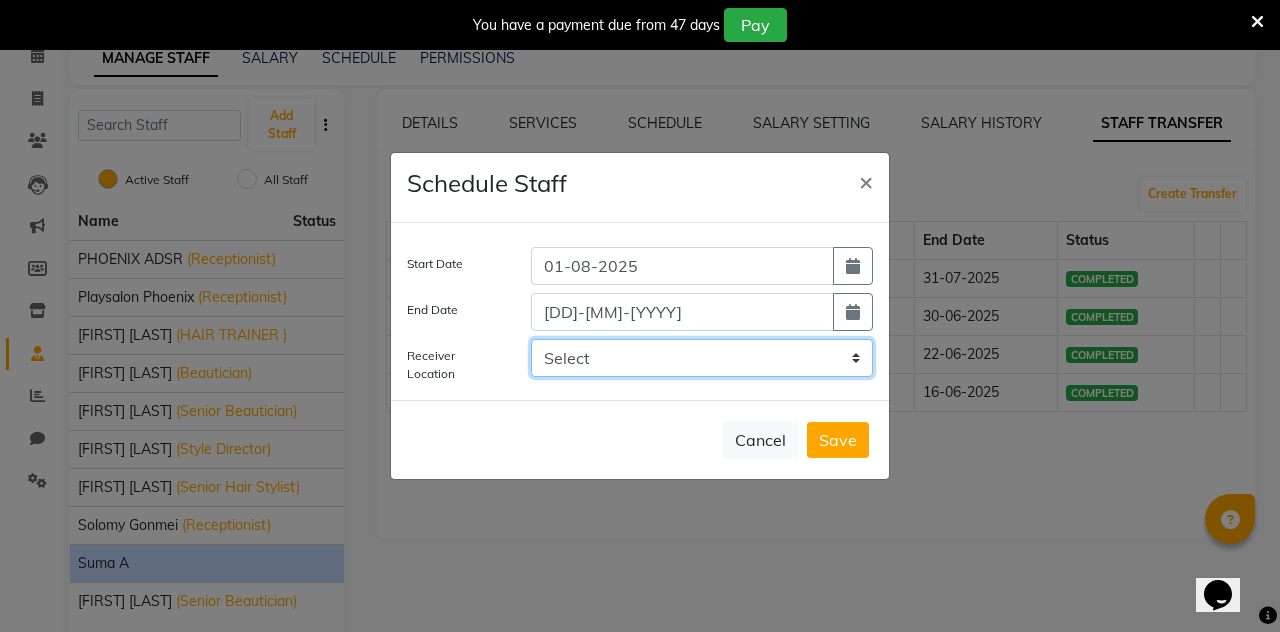 click on "Select Play salon, 77 East Play Salon, Mantri mall Play Salon, Sarjapur Play Salon, MOA Play Salon HO, [CITY]  Play Salon, HSR Play Salon, Embassy Tech Village shea spa, [NEIGHBORHOOD]" 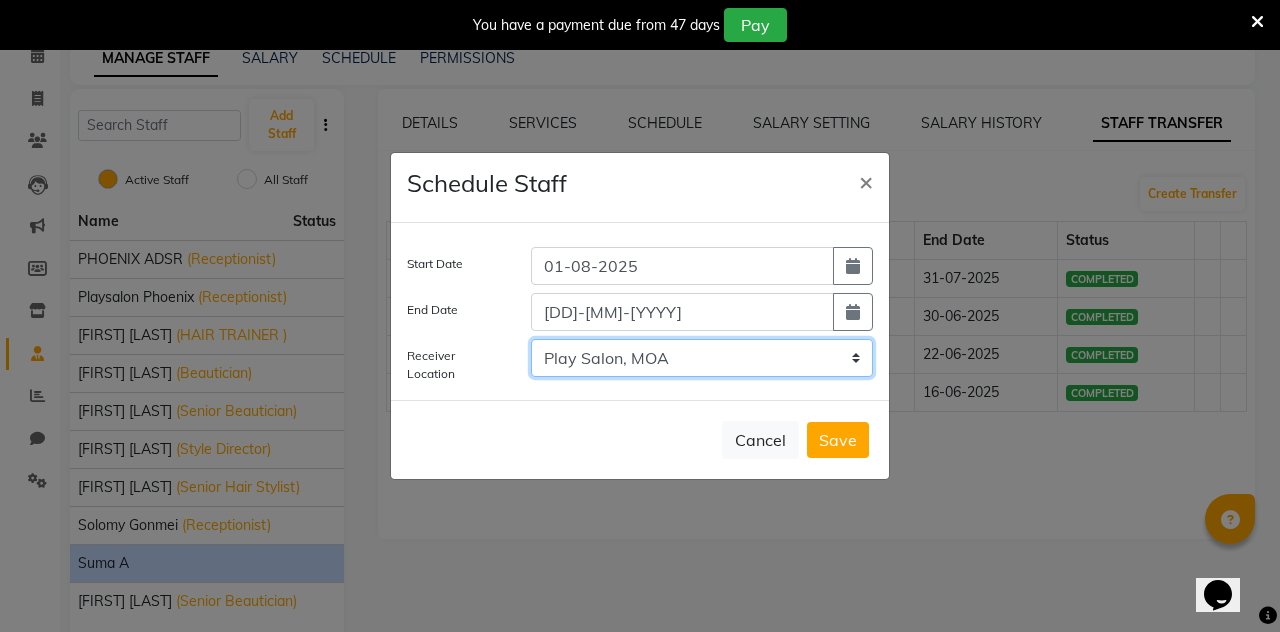 click on "Select Play salon, 77 East Play Salon, Mantri mall Play Salon, Sarjapur Play Salon, MOA Play Salon HO, [CITY]  Play Salon, HSR Play Salon, Embassy Tech Village shea spa, [NEIGHBORHOOD]" 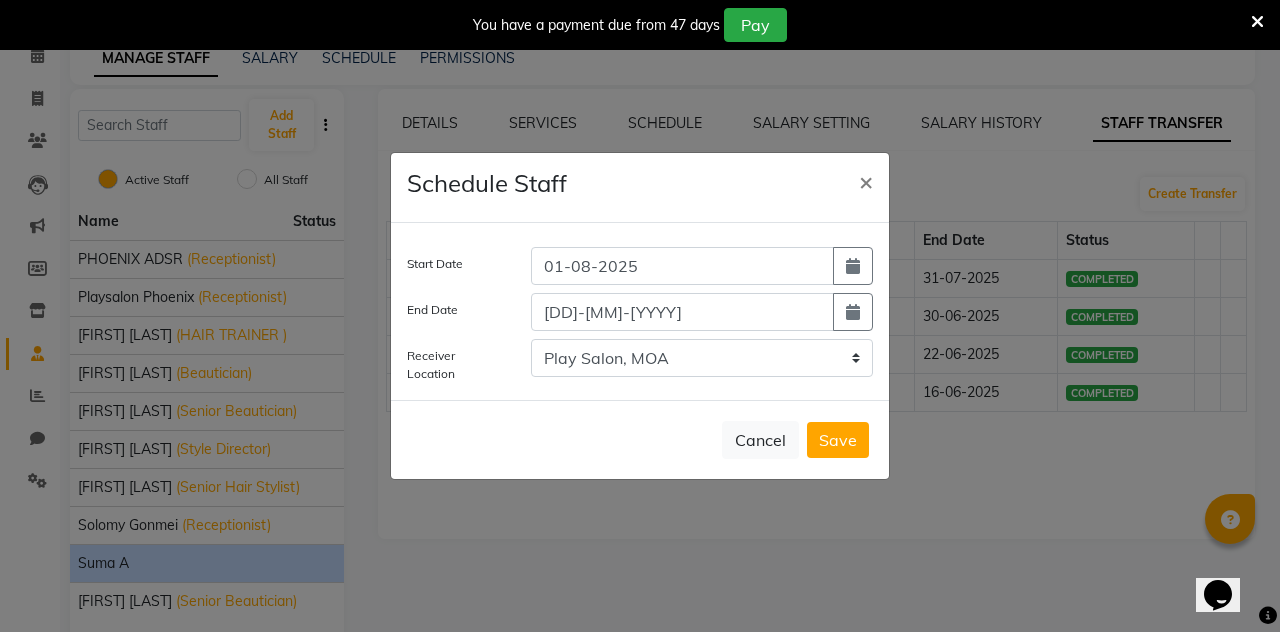 click on "Save" 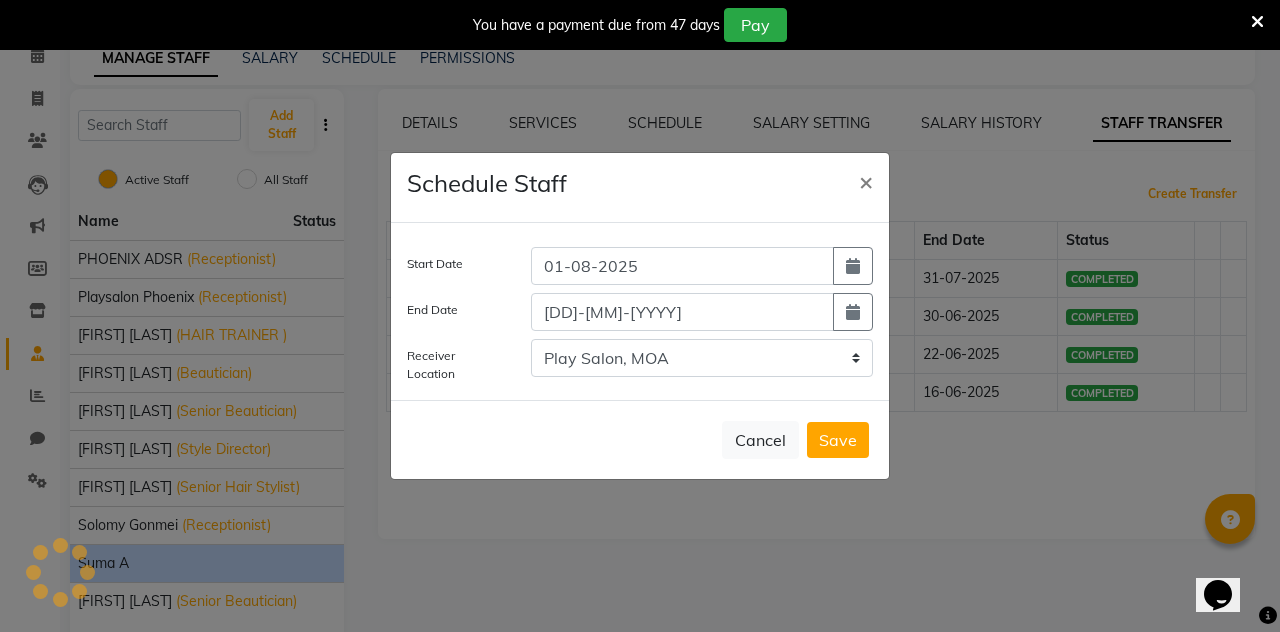 type 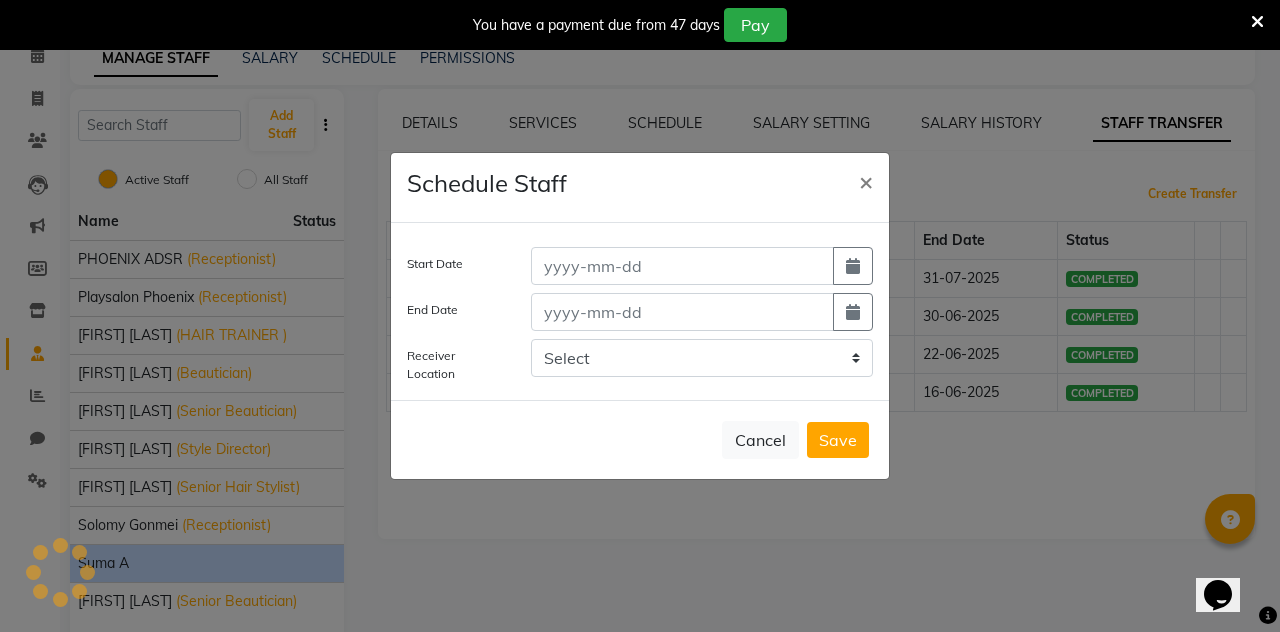 select 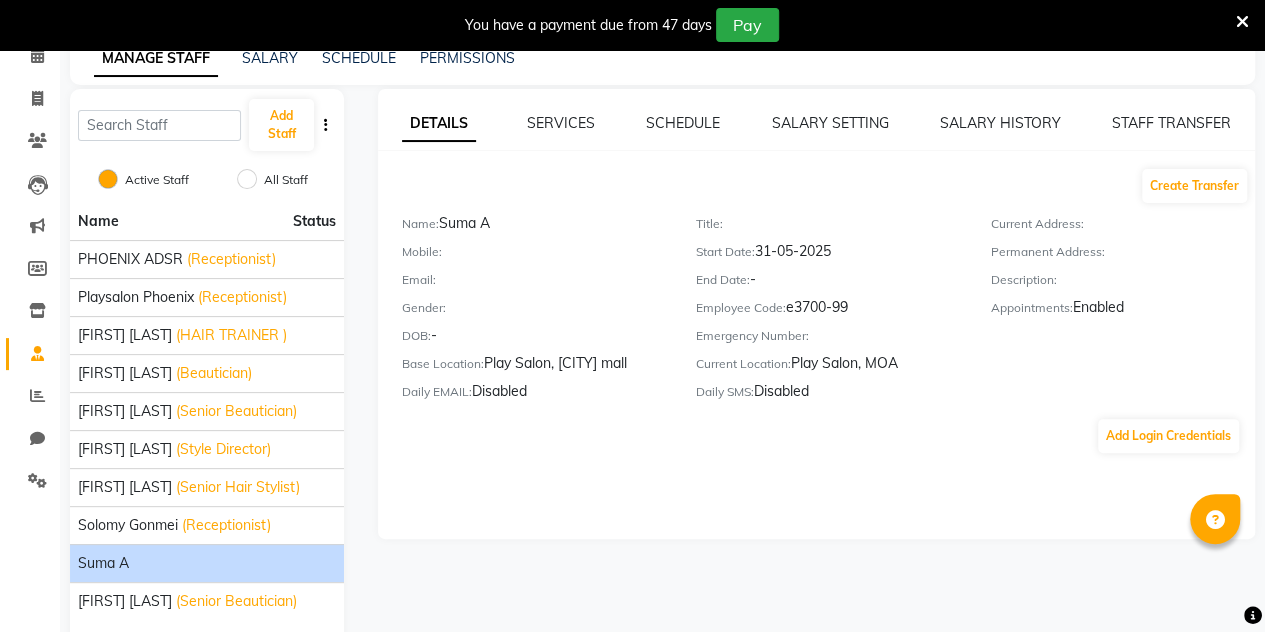 click on "You have a payment due from 47 days   Pay" at bounding box center (632, 25) 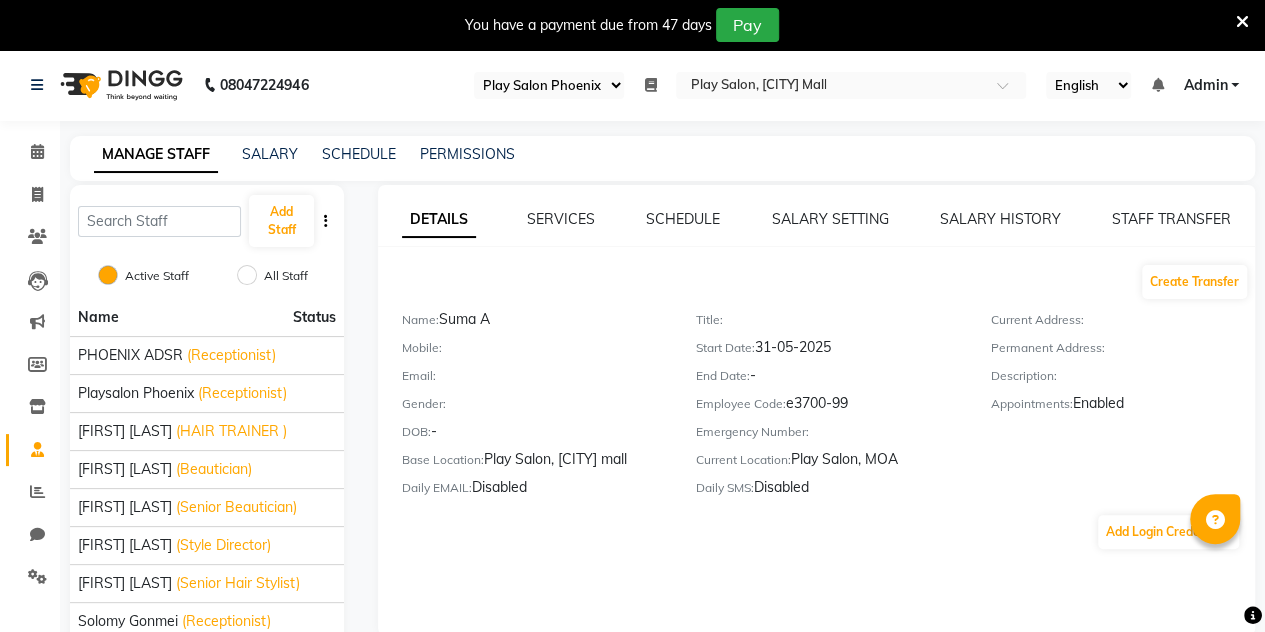 click at bounding box center (1242, 21) 